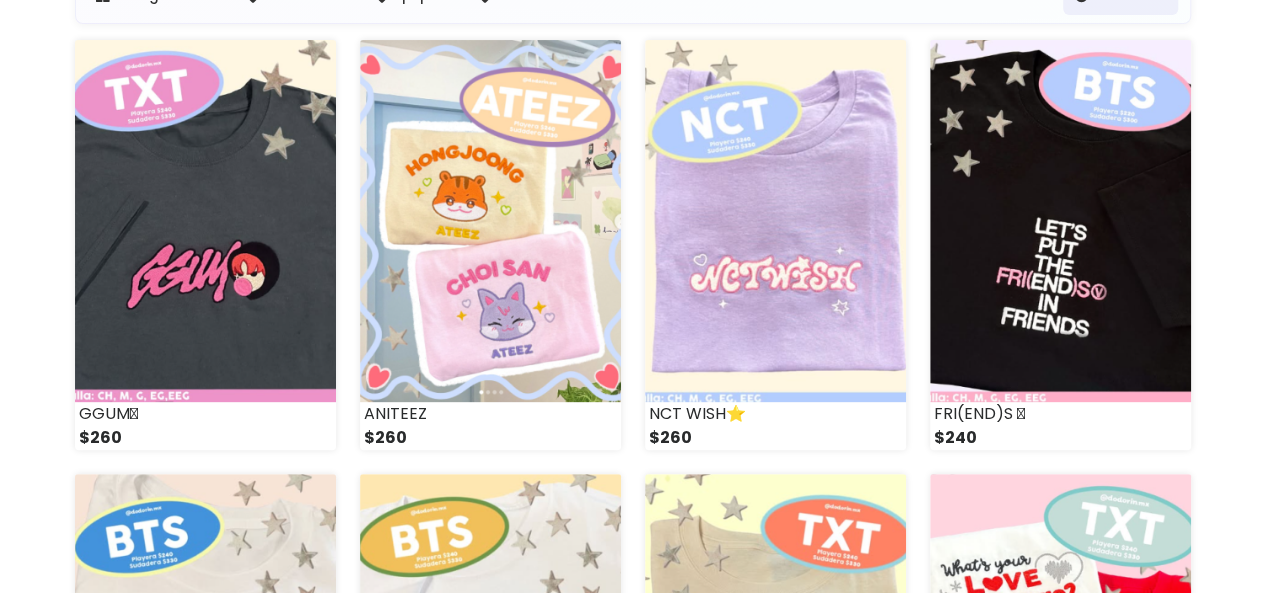 scroll, scrollTop: 0, scrollLeft: 0, axis: both 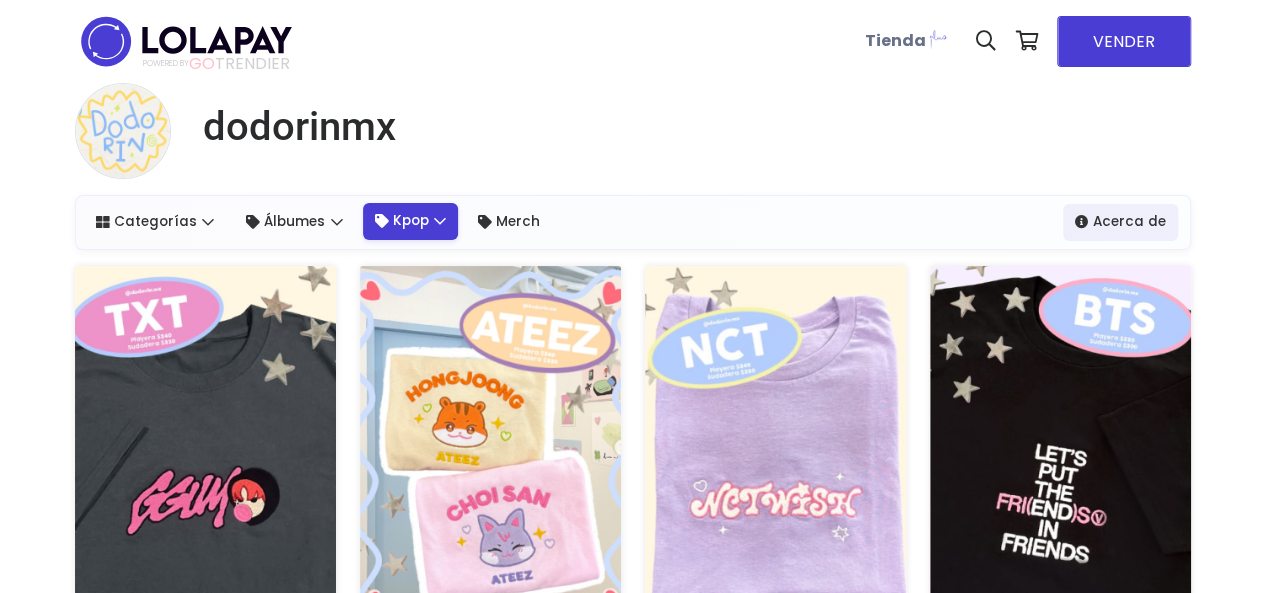 click on "Kpop" at bounding box center (411, 221) 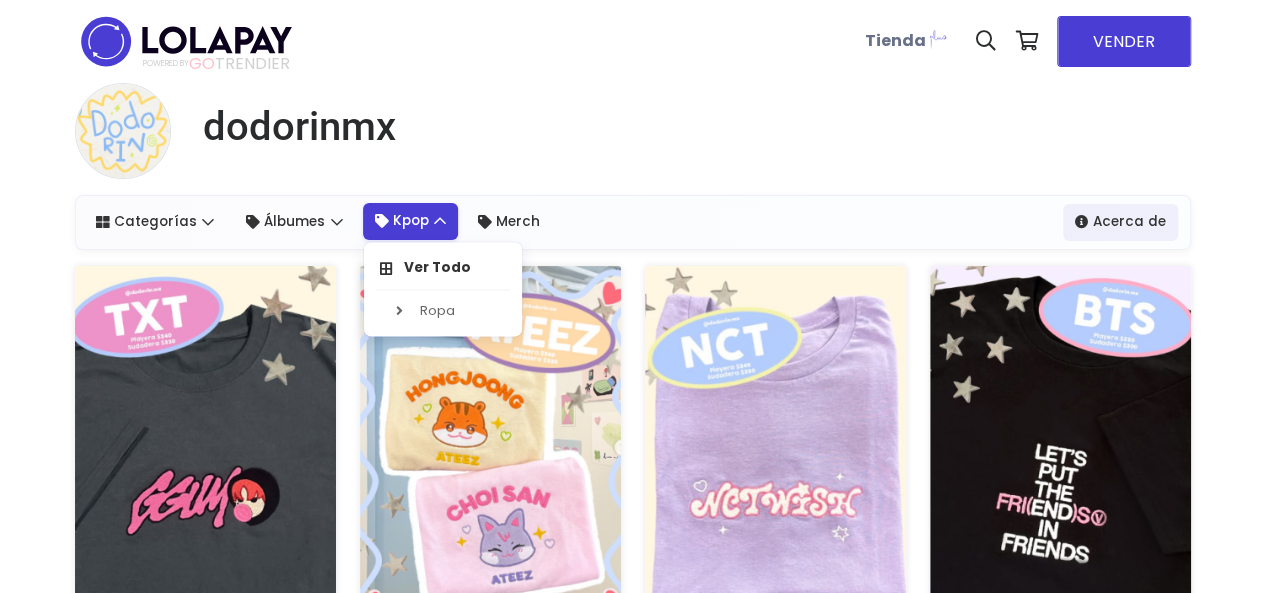 click on "Kpop" at bounding box center [411, 221] 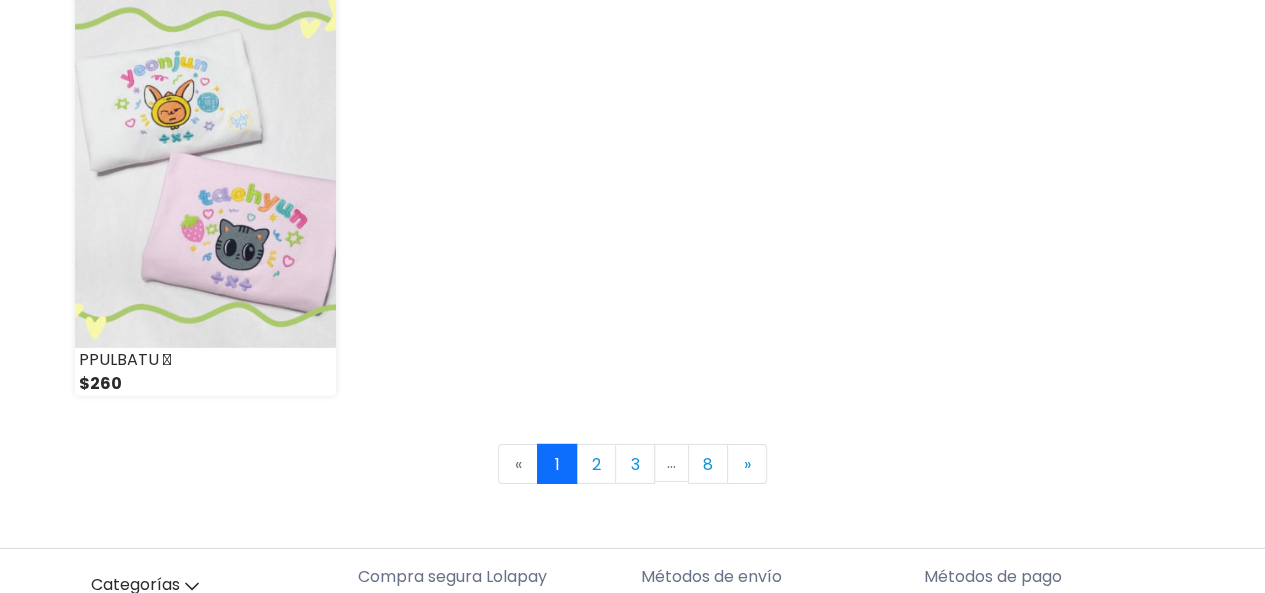 scroll, scrollTop: 2838, scrollLeft: 0, axis: vertical 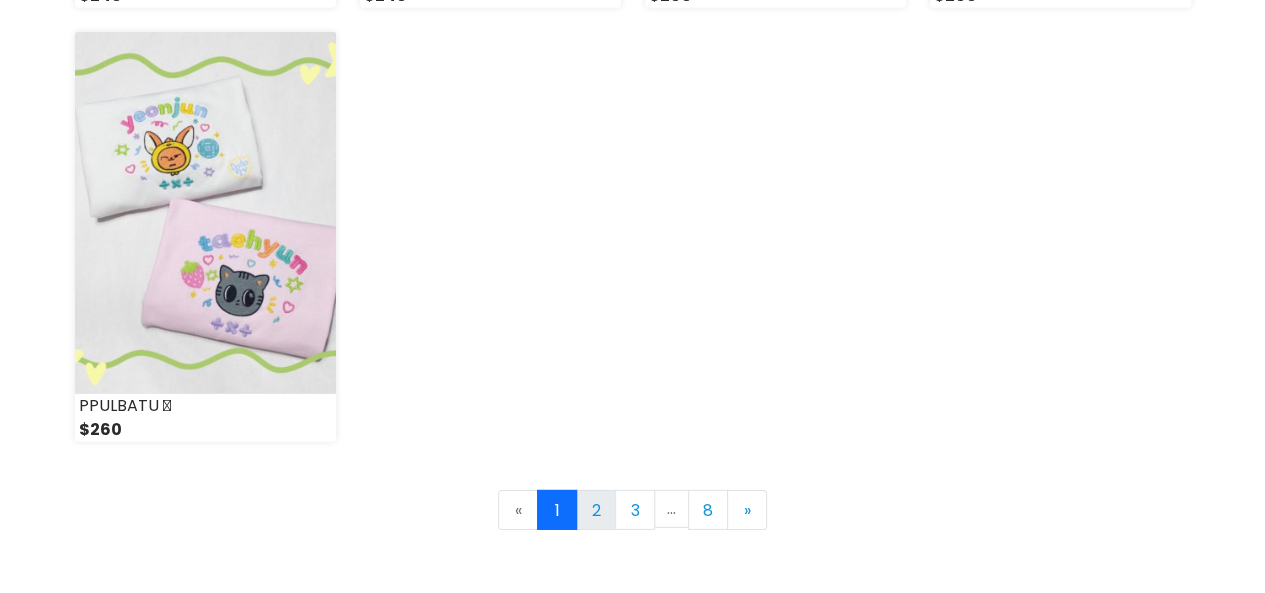 click on "2" at bounding box center (596, 510) 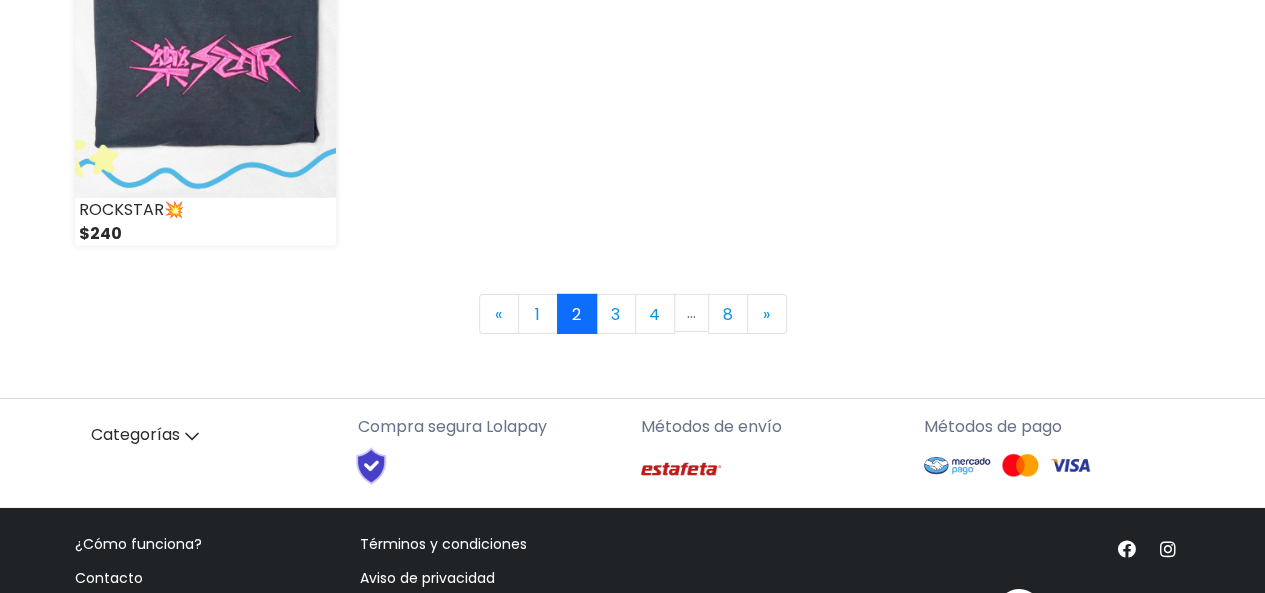 scroll, scrollTop: 3047, scrollLeft: 0, axis: vertical 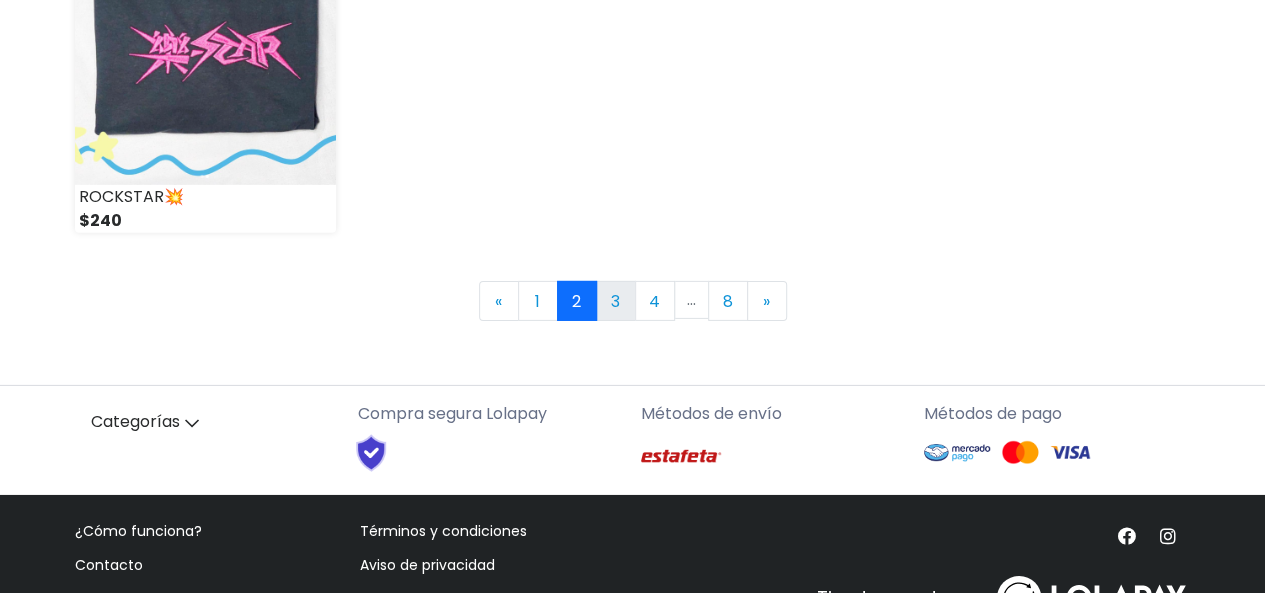 click on "3" at bounding box center (616, 301) 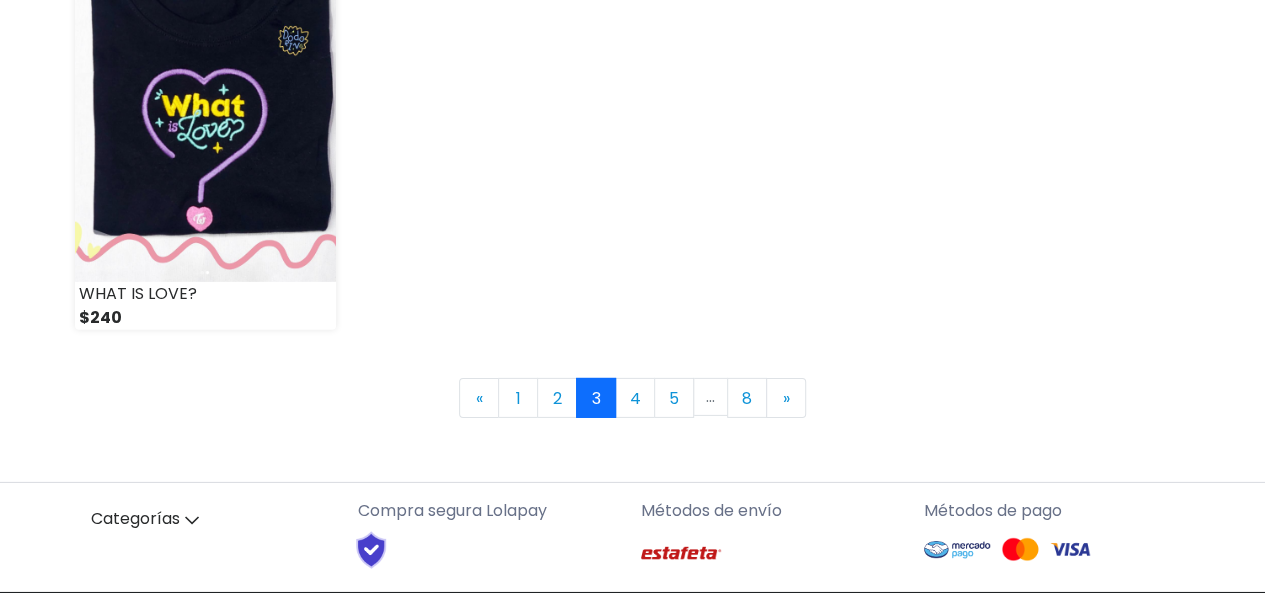 scroll, scrollTop: 2951, scrollLeft: 0, axis: vertical 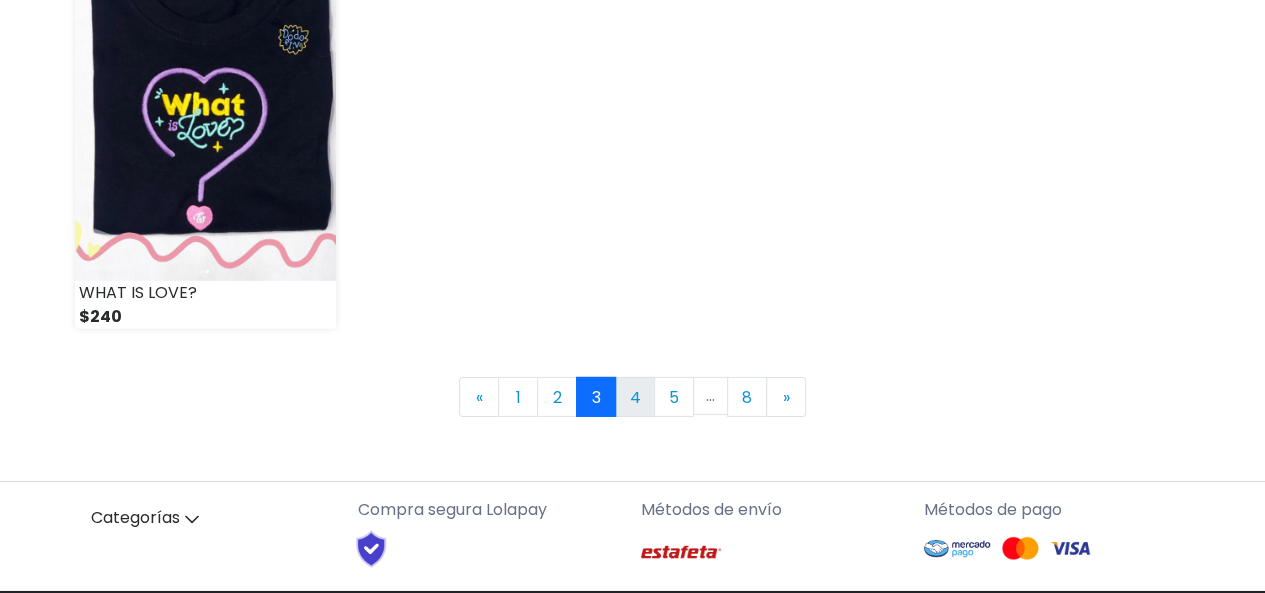 click on "4" at bounding box center [635, 397] 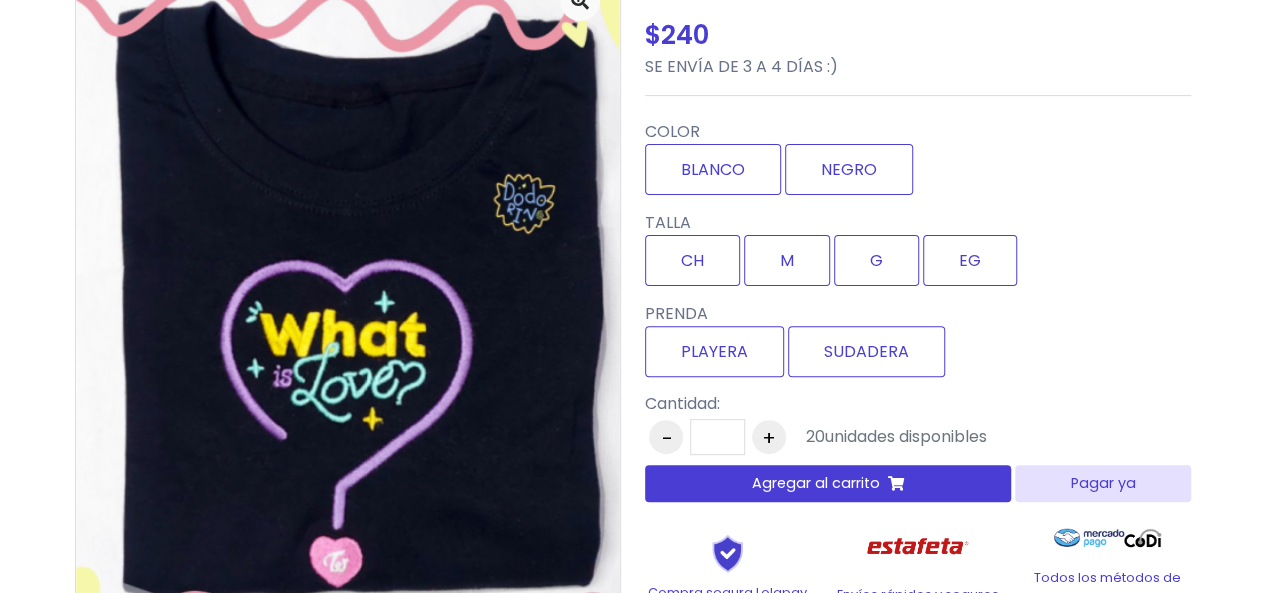 scroll, scrollTop: 190, scrollLeft: 0, axis: vertical 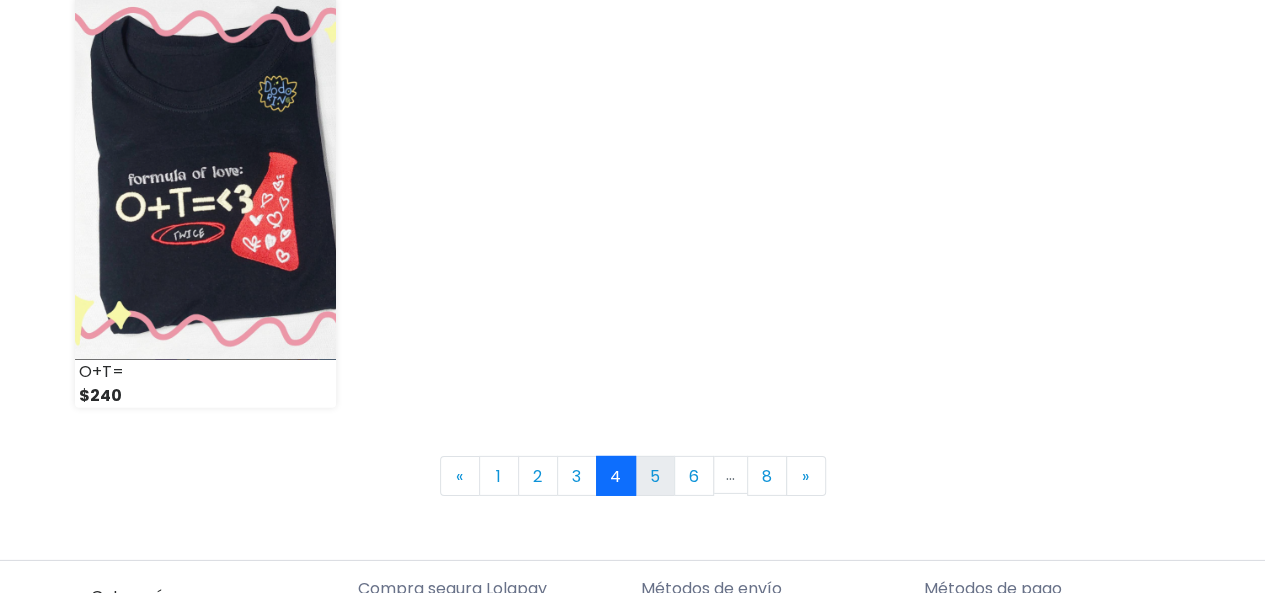 click on "5" at bounding box center [655, 476] 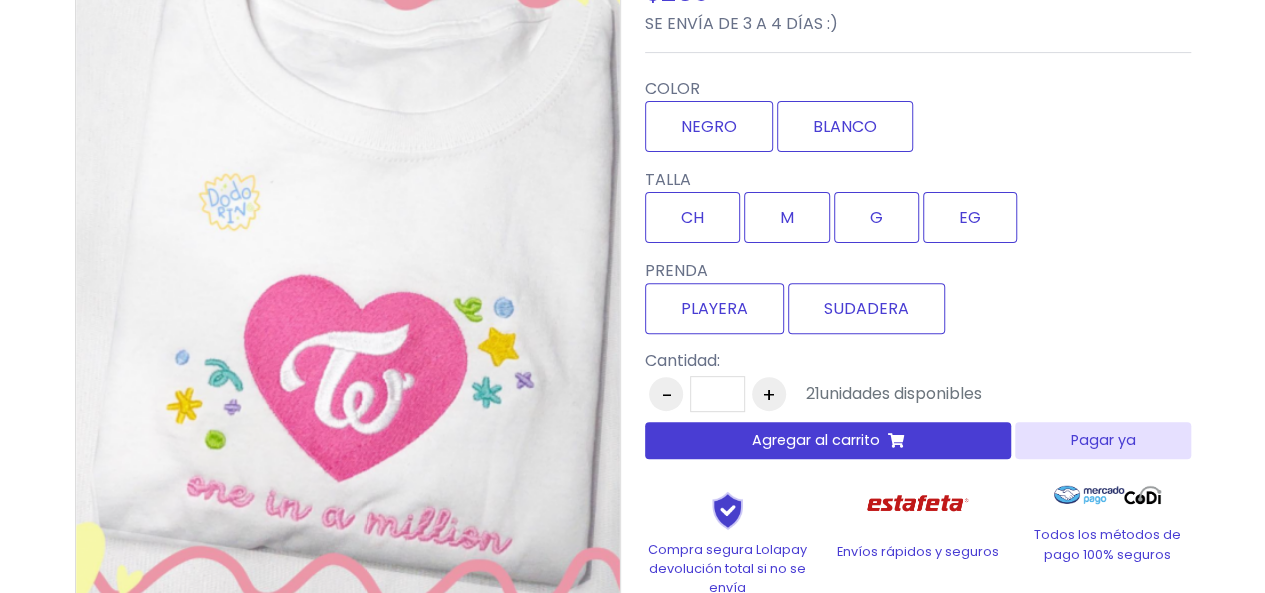 scroll, scrollTop: 232, scrollLeft: 0, axis: vertical 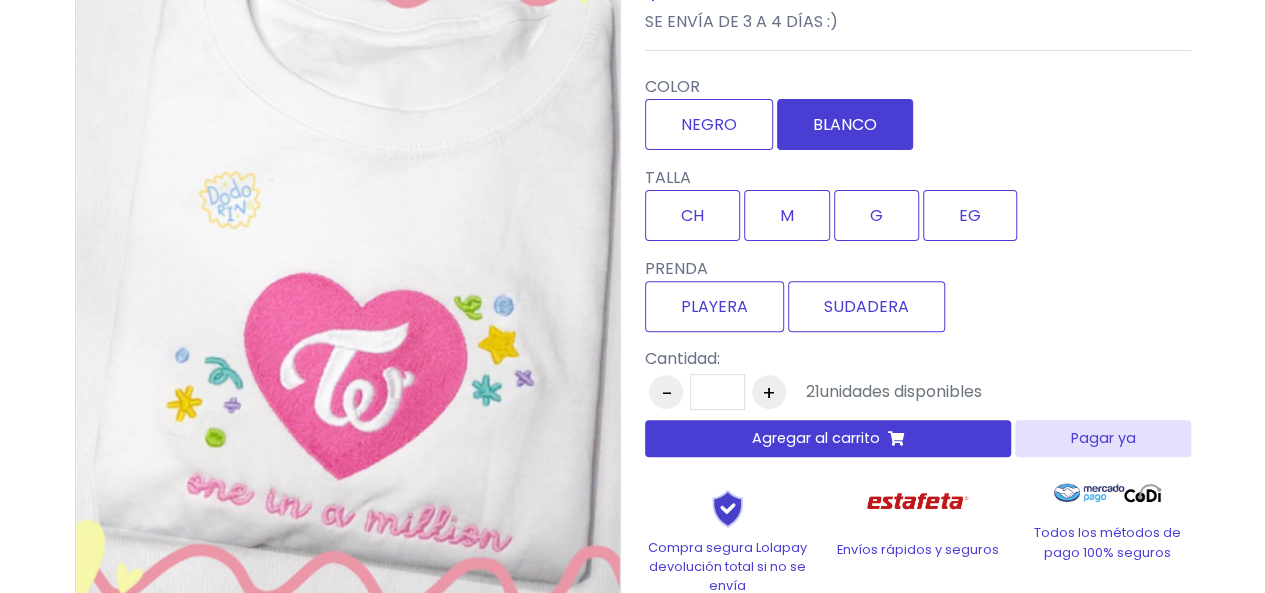 click on "BLANCO" at bounding box center (845, 124) 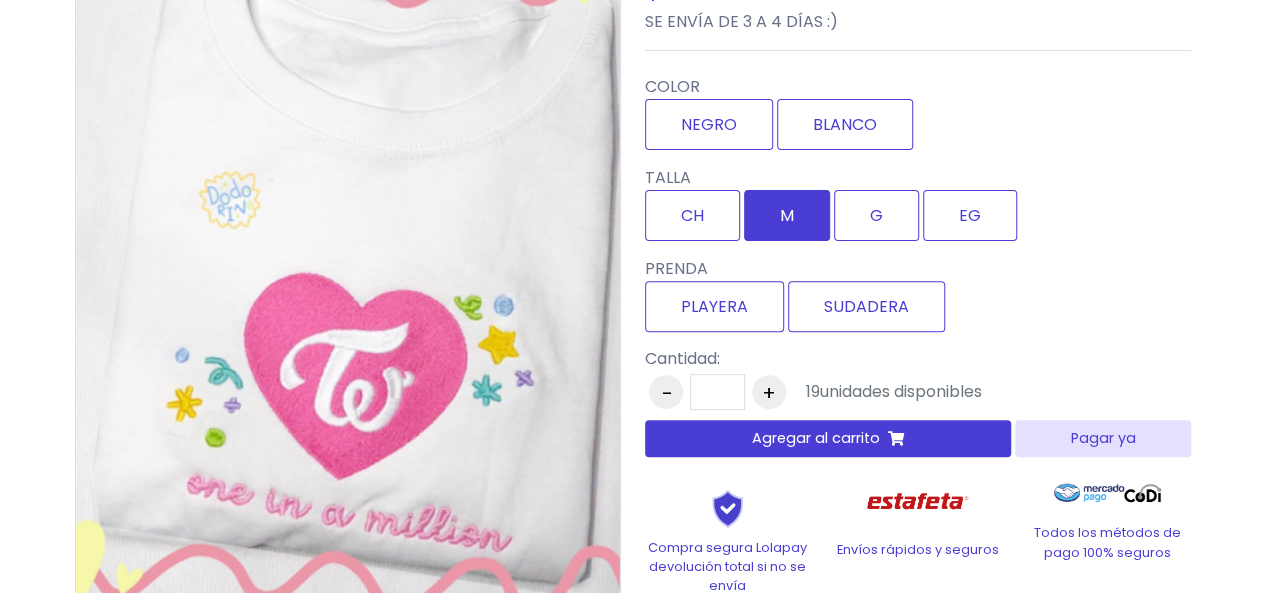 click on "M" at bounding box center [787, 215] 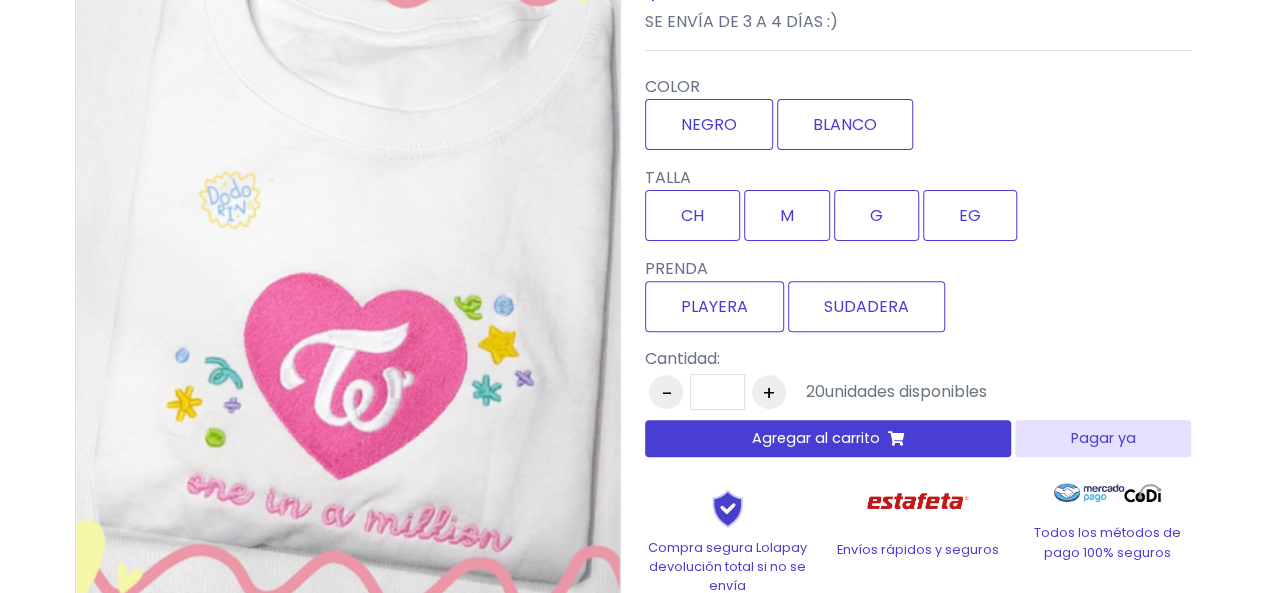 click on "Agregar al carrito" at bounding box center (816, 438) 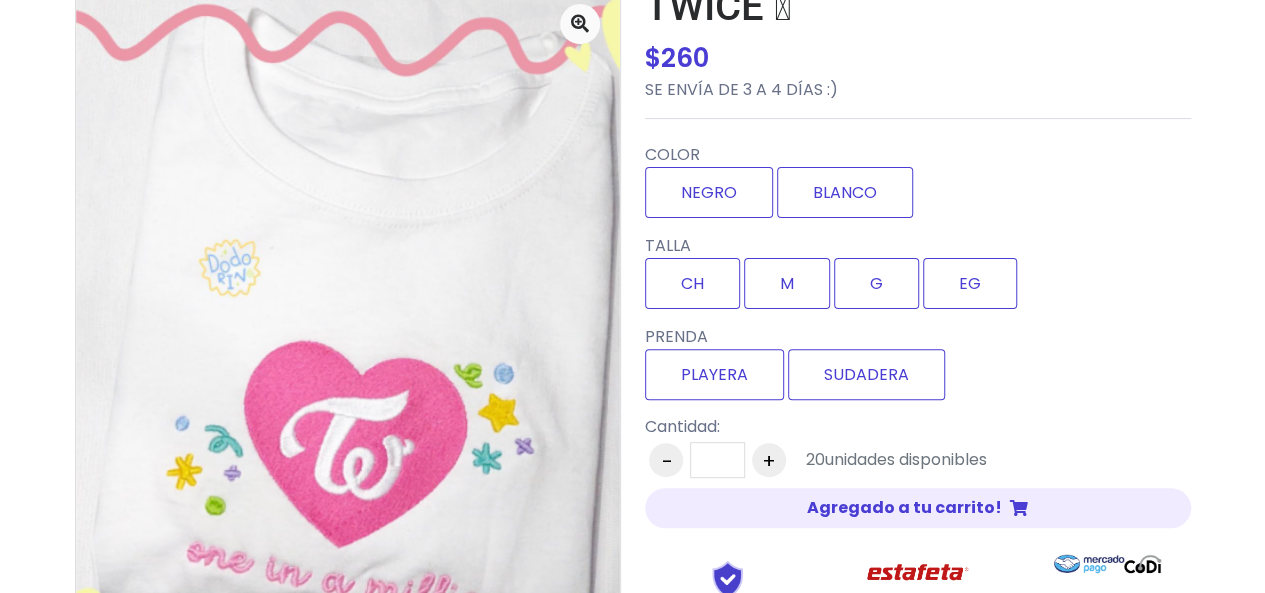 scroll, scrollTop: 11, scrollLeft: 0, axis: vertical 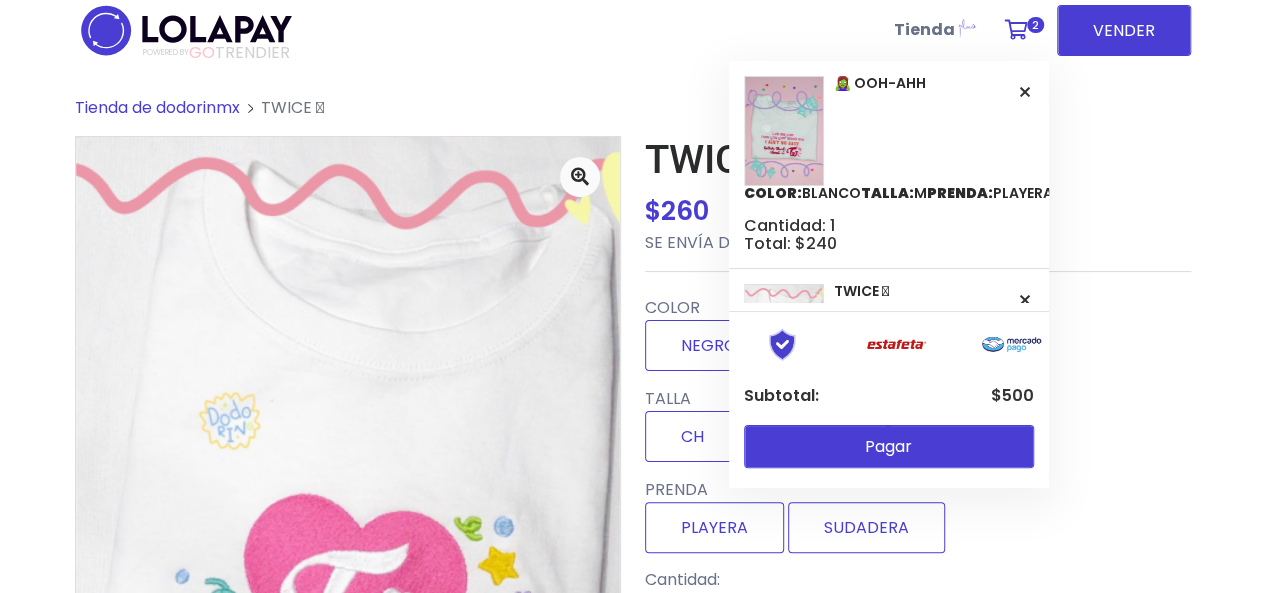 click on "2" at bounding box center (1022, 30) 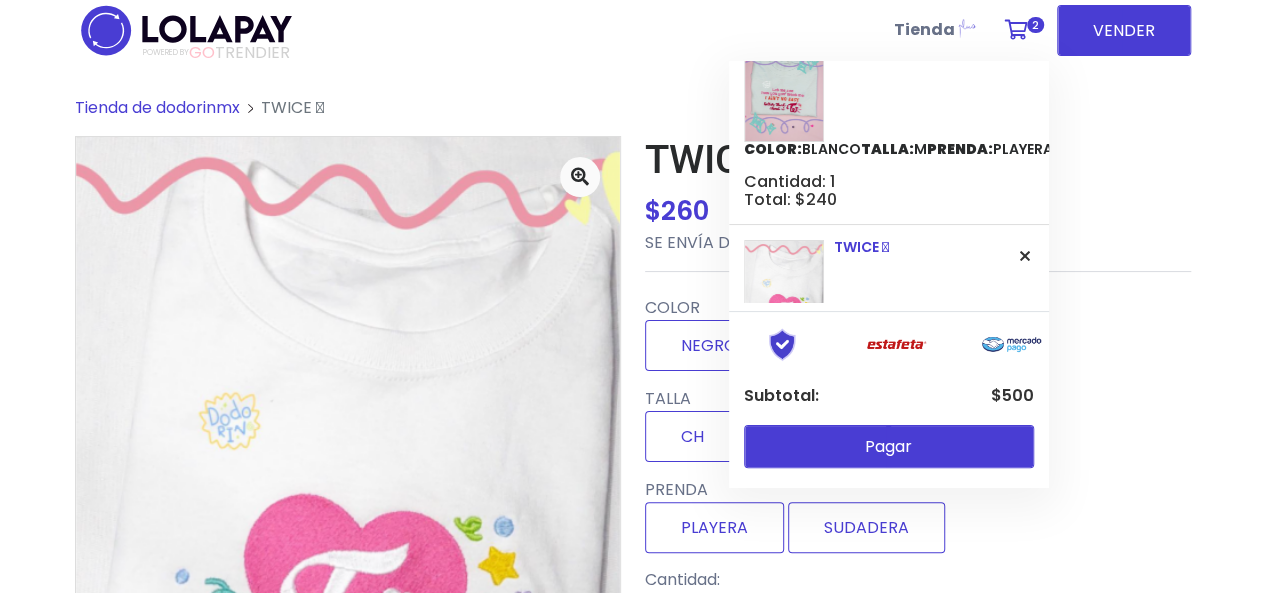 scroll, scrollTop: 43, scrollLeft: 0, axis: vertical 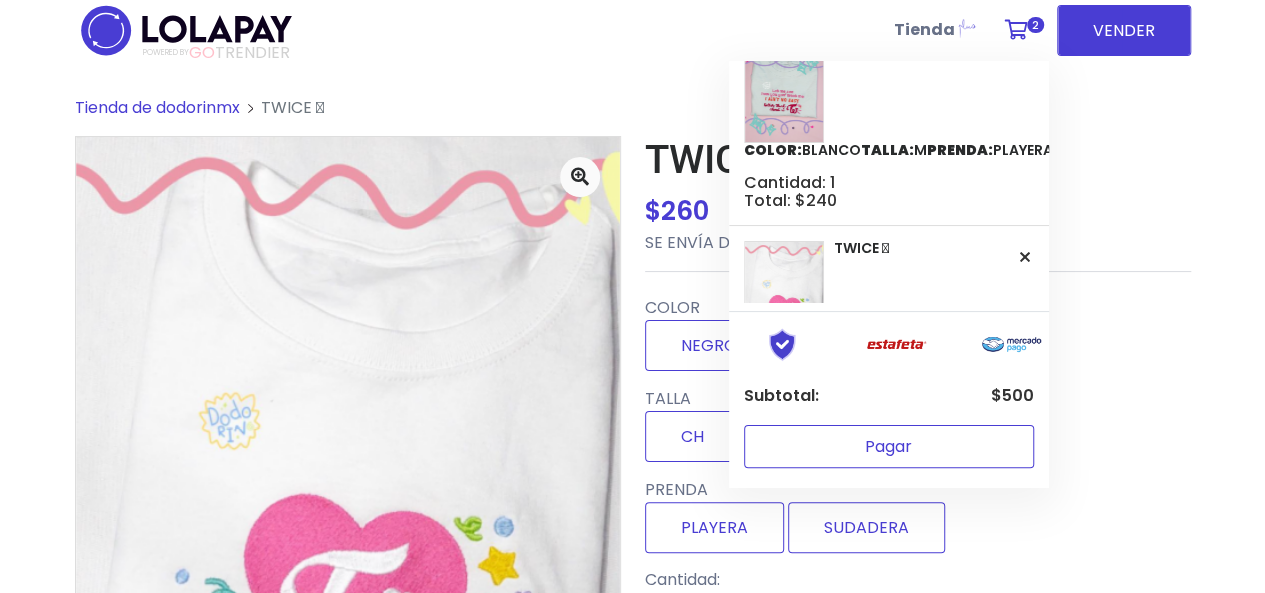 click on "Pagar" at bounding box center (889, 446) 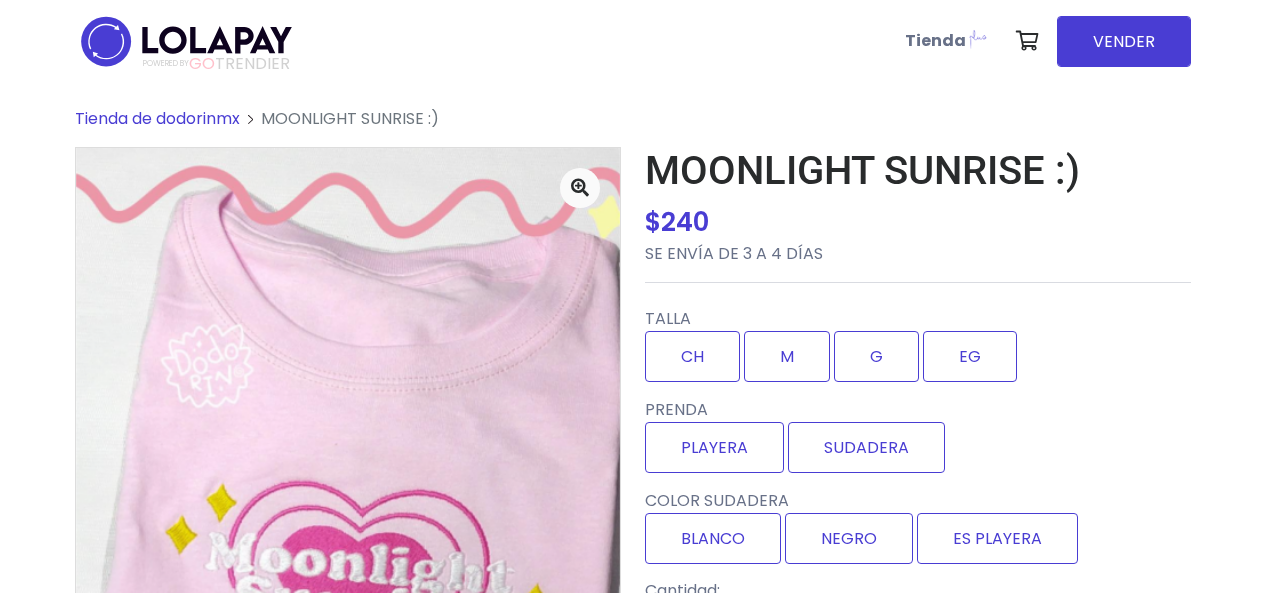scroll, scrollTop: 0, scrollLeft: 0, axis: both 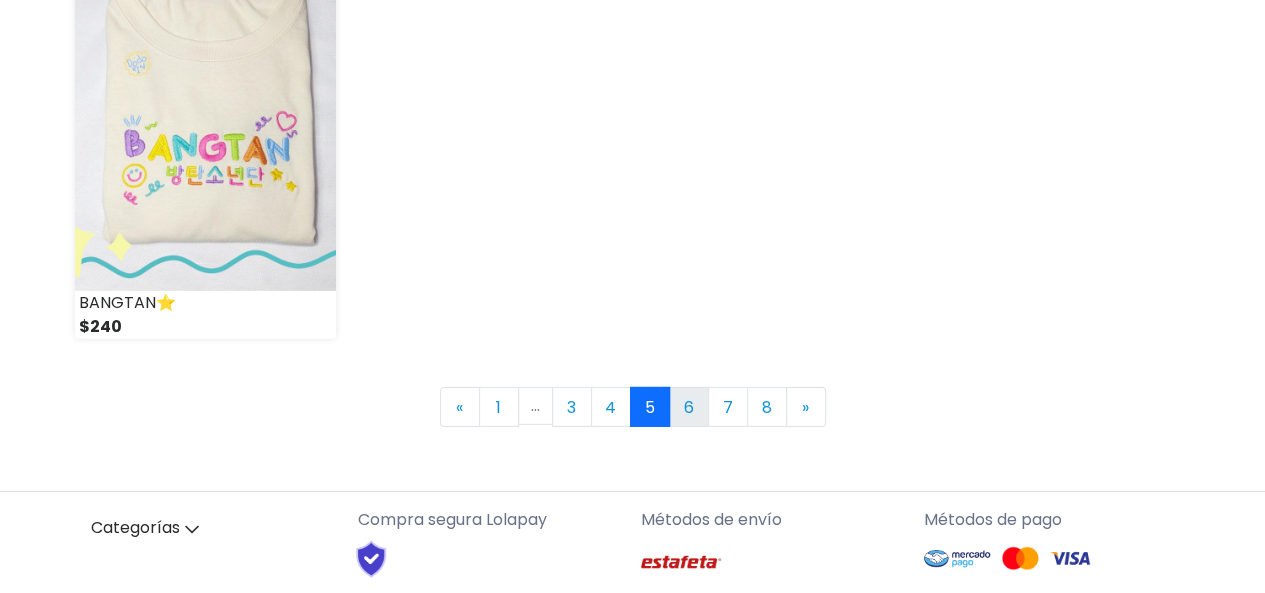 click on "6" at bounding box center (689, 407) 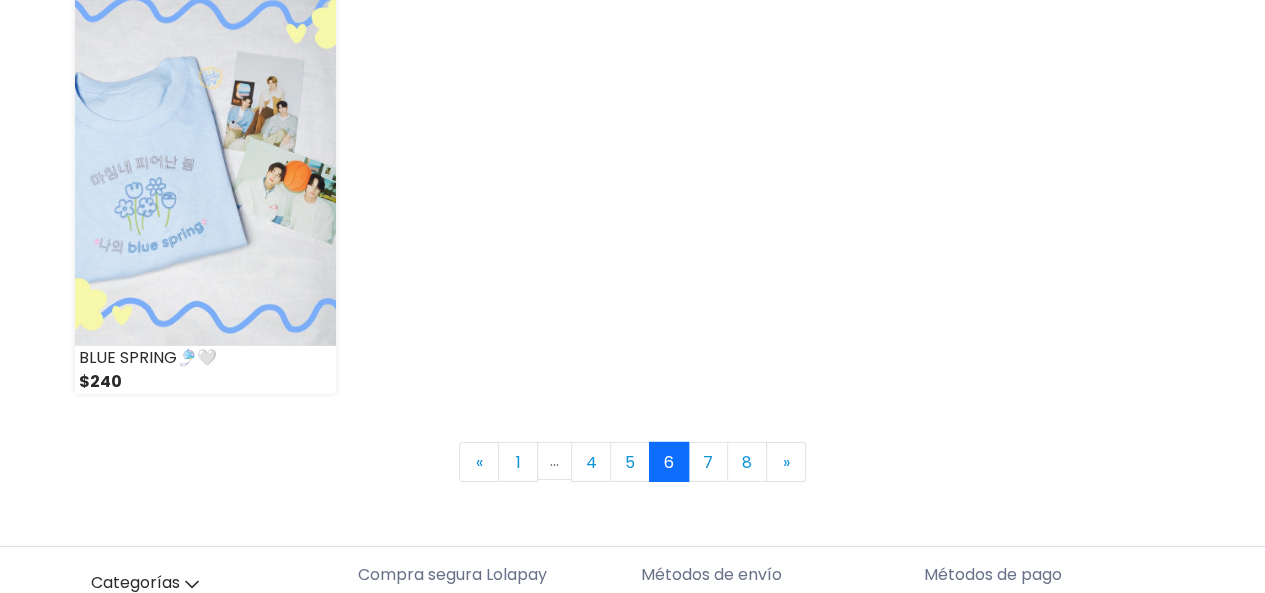 scroll, scrollTop: 2907, scrollLeft: 0, axis: vertical 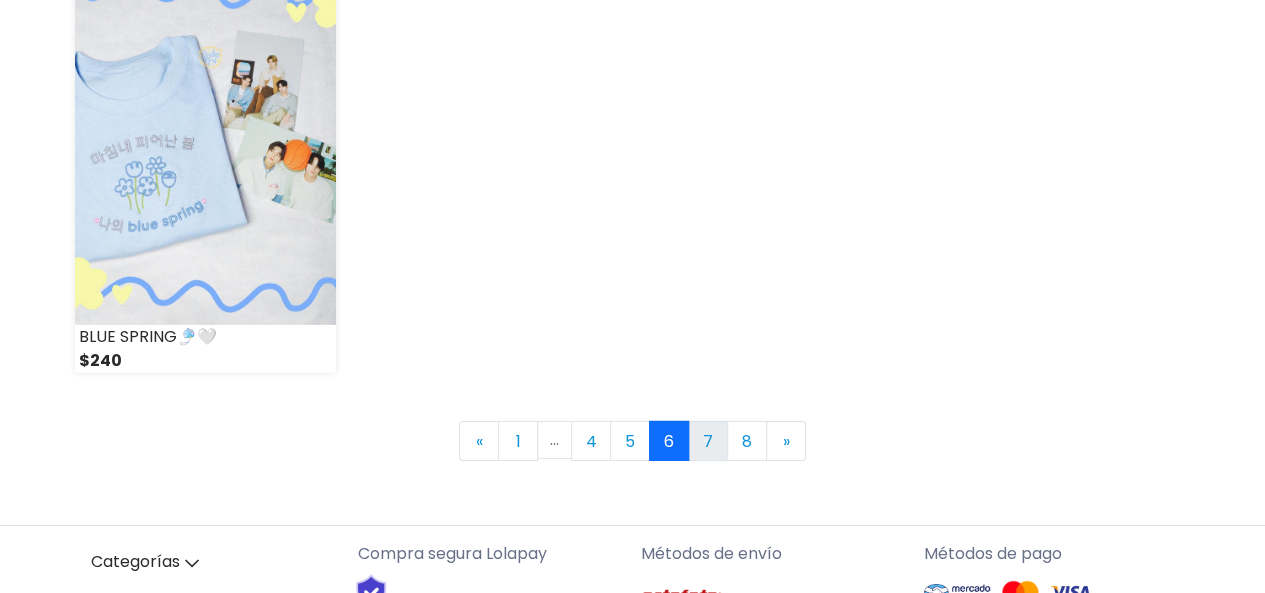 click on "7" at bounding box center [708, 441] 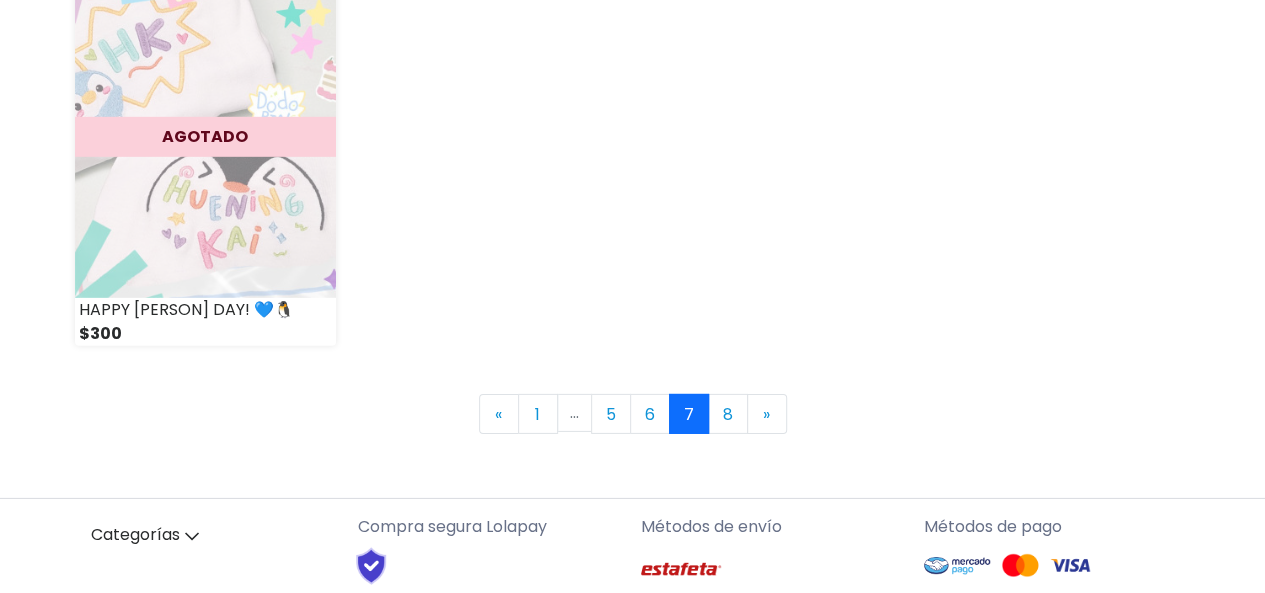 scroll, scrollTop: 3044, scrollLeft: 0, axis: vertical 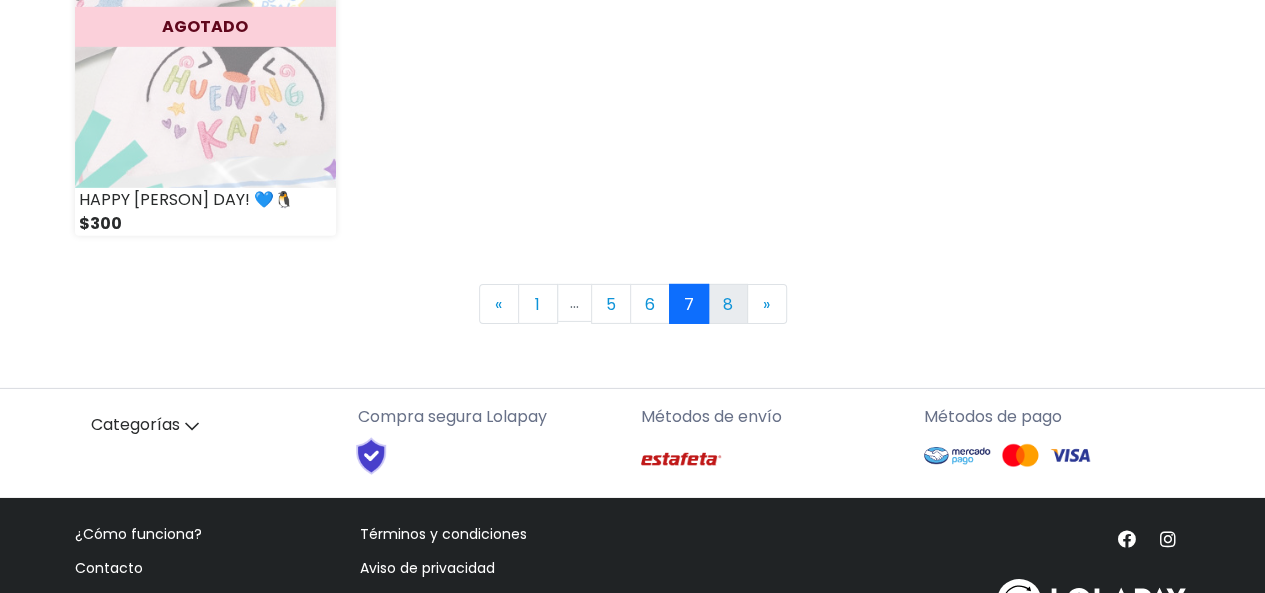 click on "8" at bounding box center (728, 304) 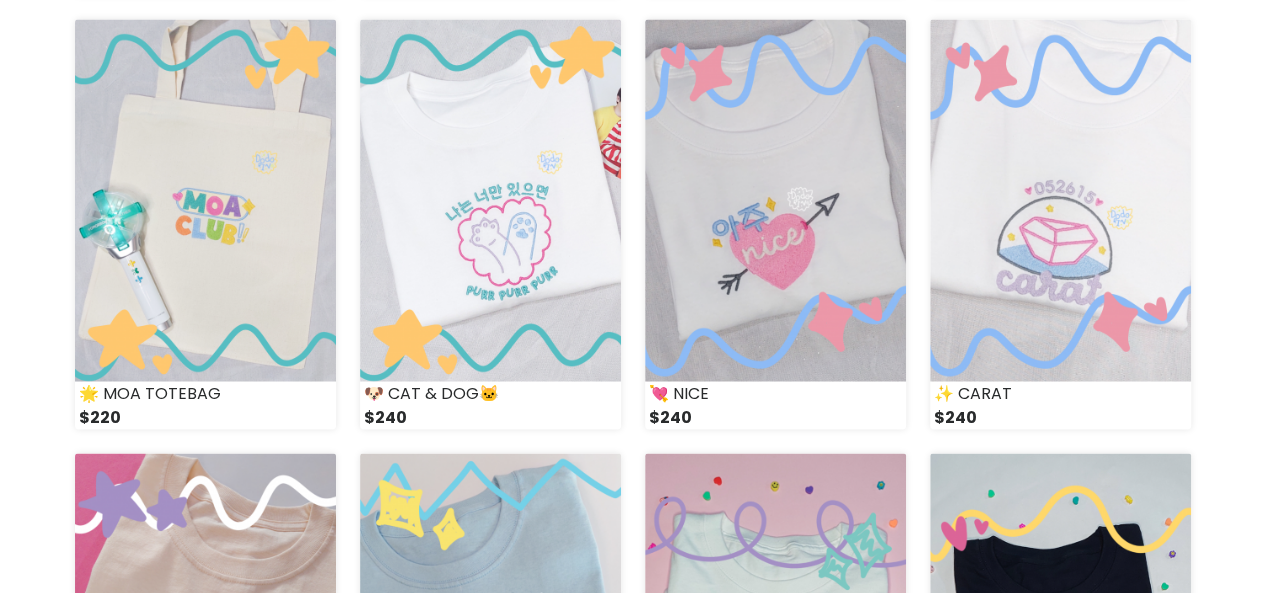 scroll, scrollTop: 1562, scrollLeft: 0, axis: vertical 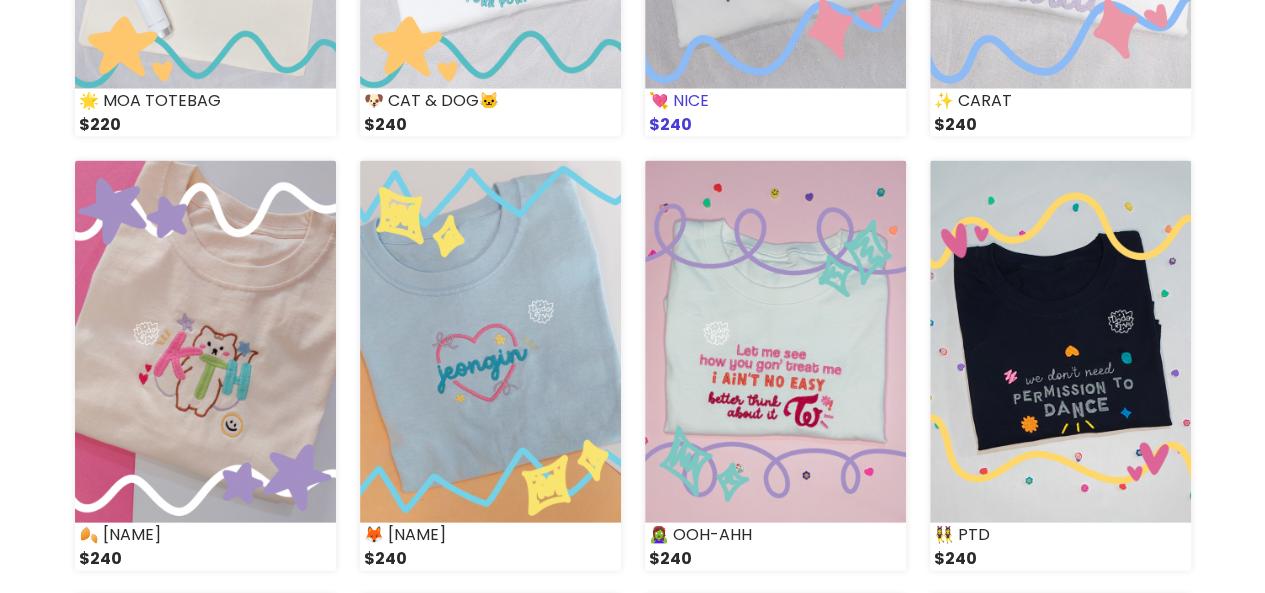 click at bounding box center [775, 341] 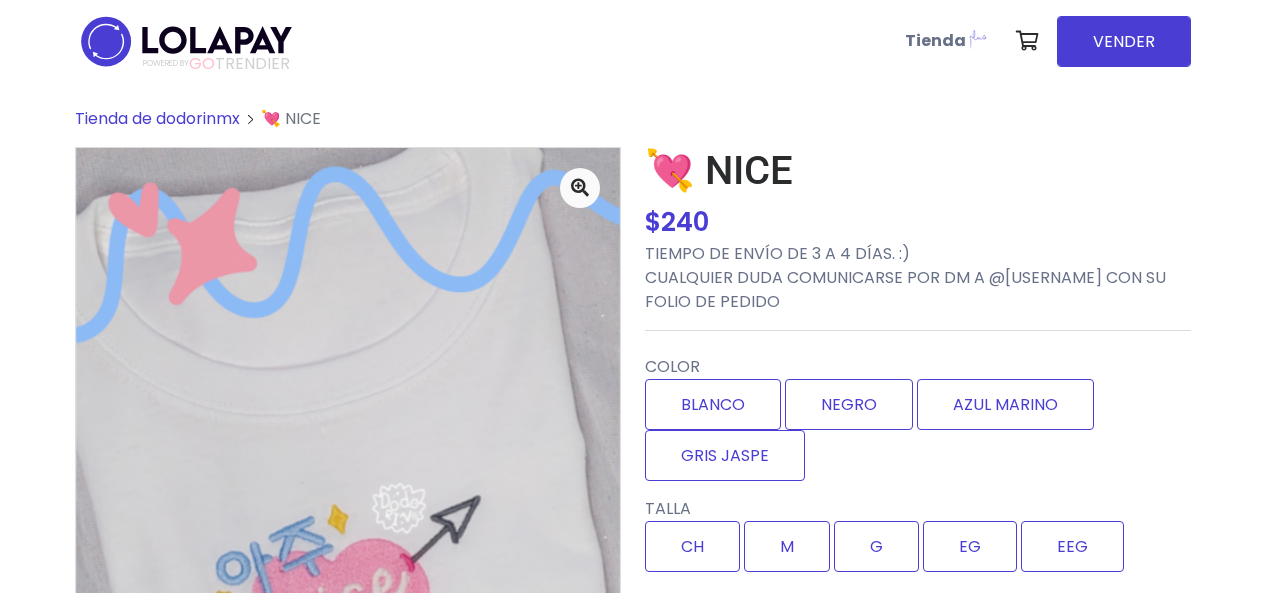 scroll, scrollTop: 0, scrollLeft: 0, axis: both 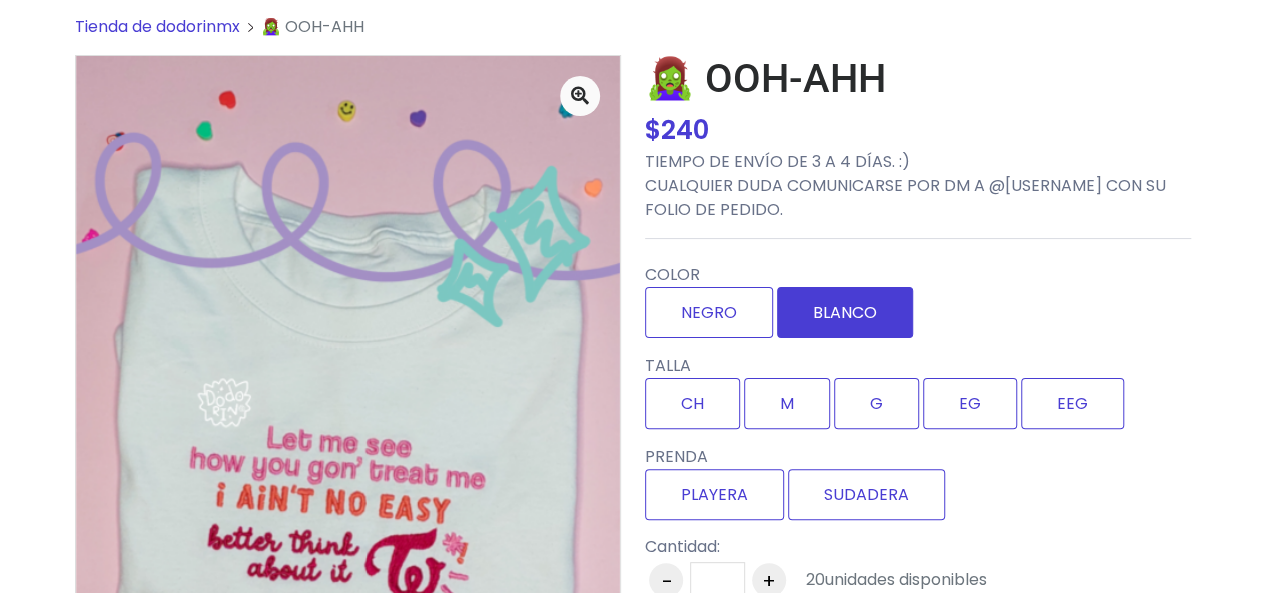 click on "BLANCO" at bounding box center (845, 312) 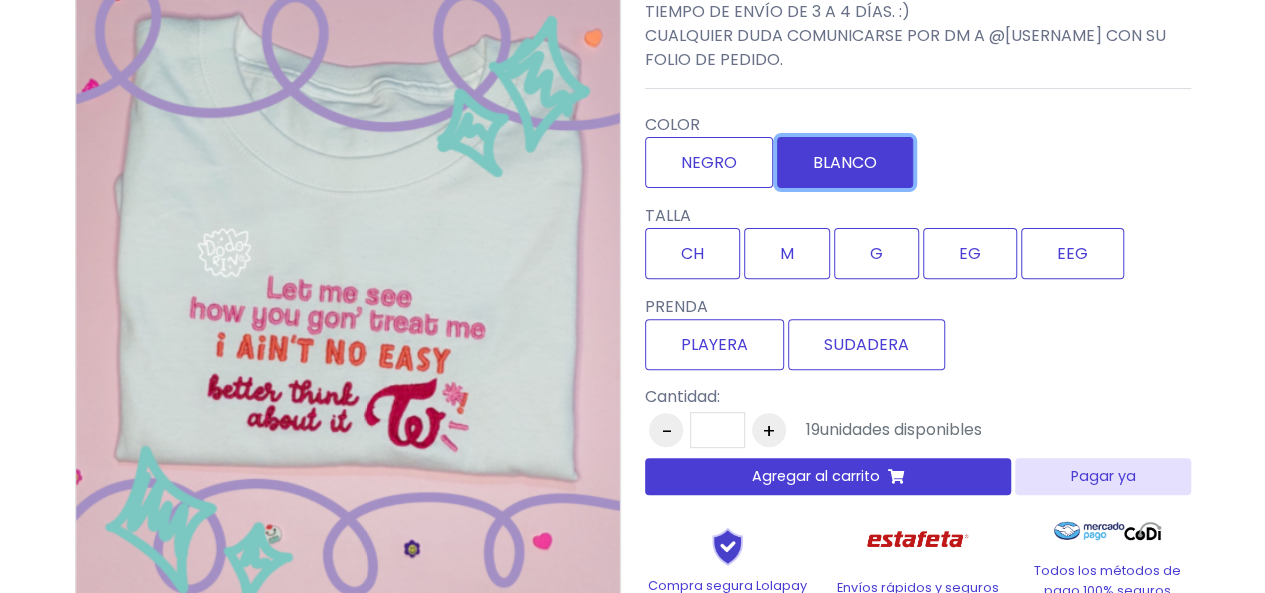 scroll, scrollTop: 244, scrollLeft: 0, axis: vertical 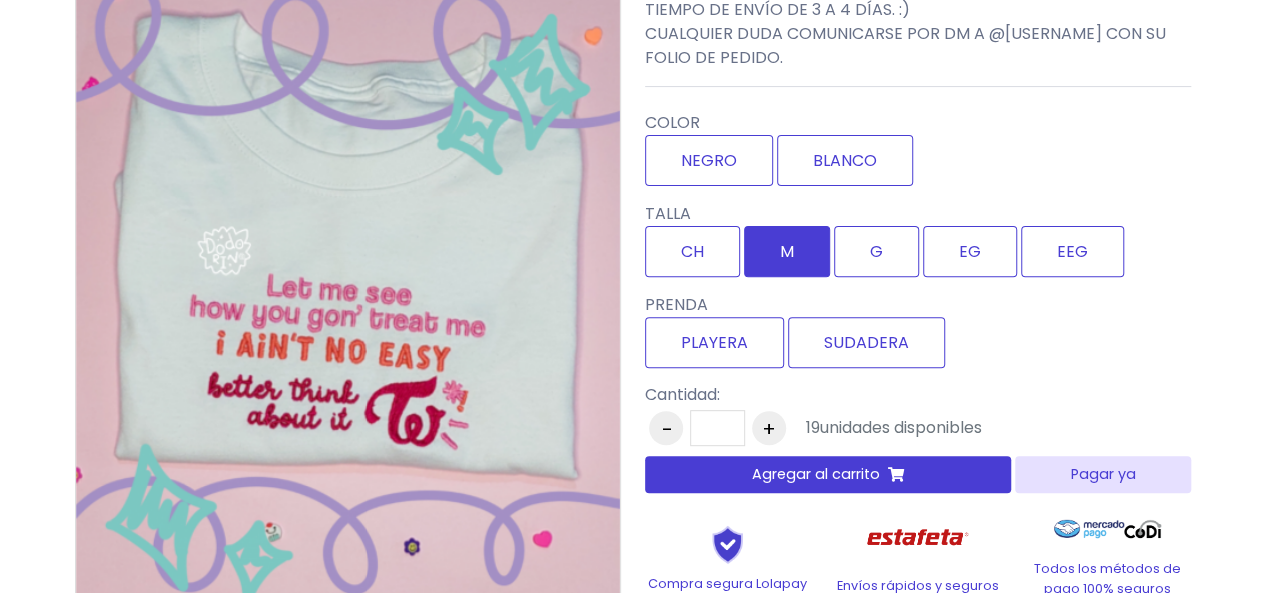 click on "M" at bounding box center (787, 251) 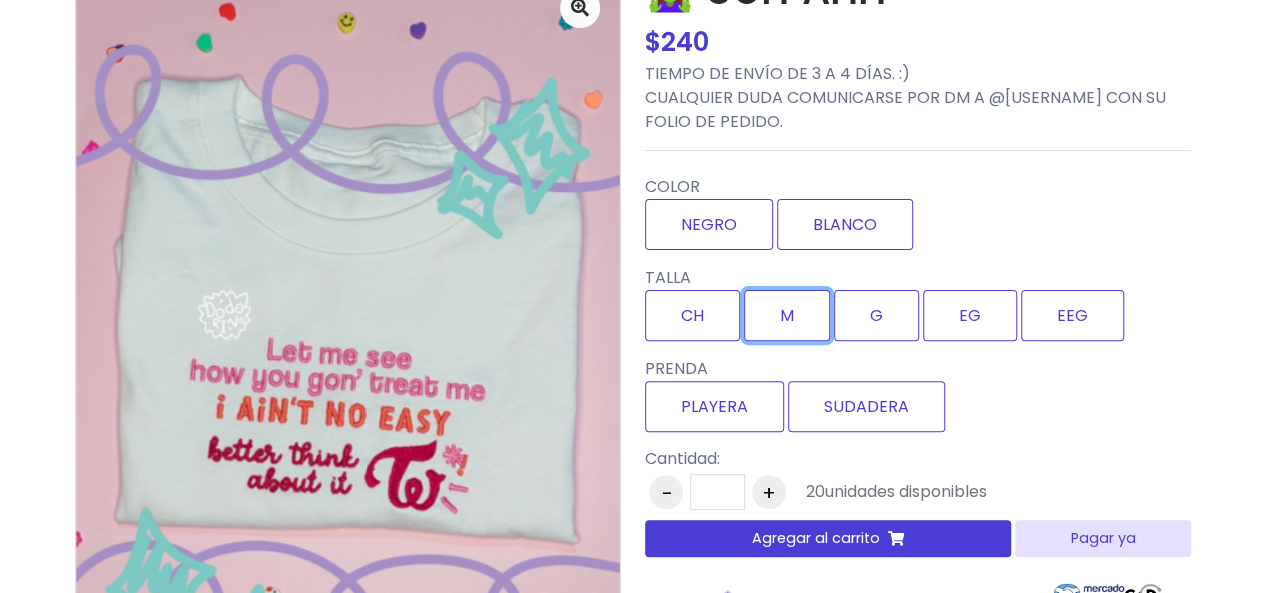 scroll, scrollTop: 182, scrollLeft: 0, axis: vertical 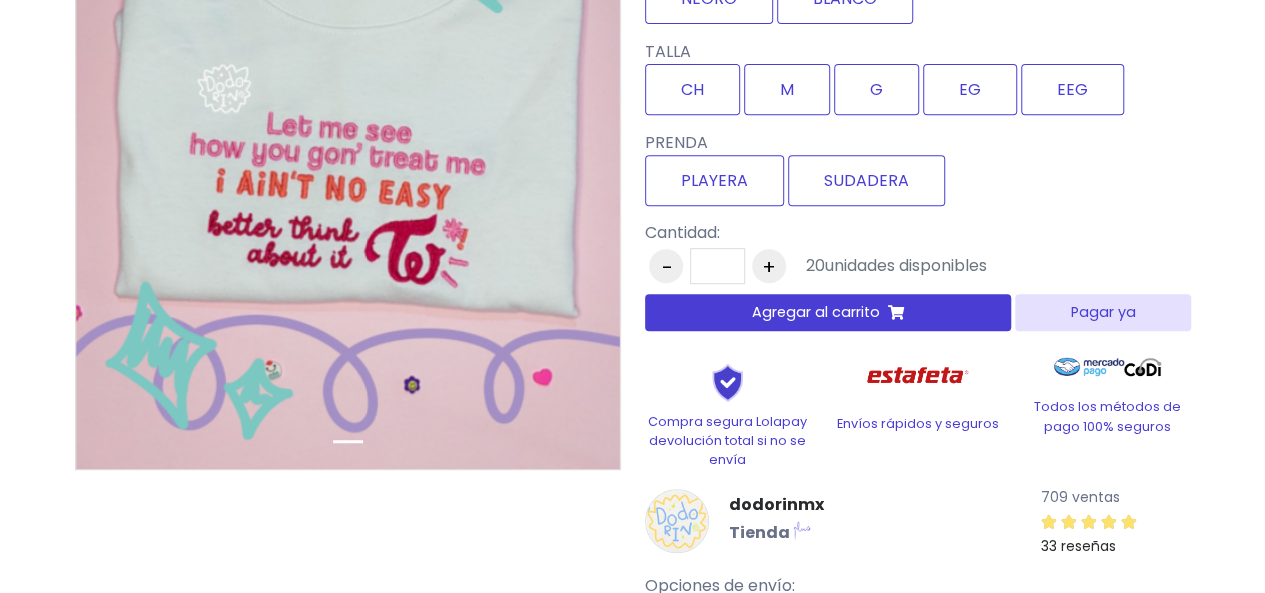 click on "Agregar al carrito" at bounding box center (828, 312) 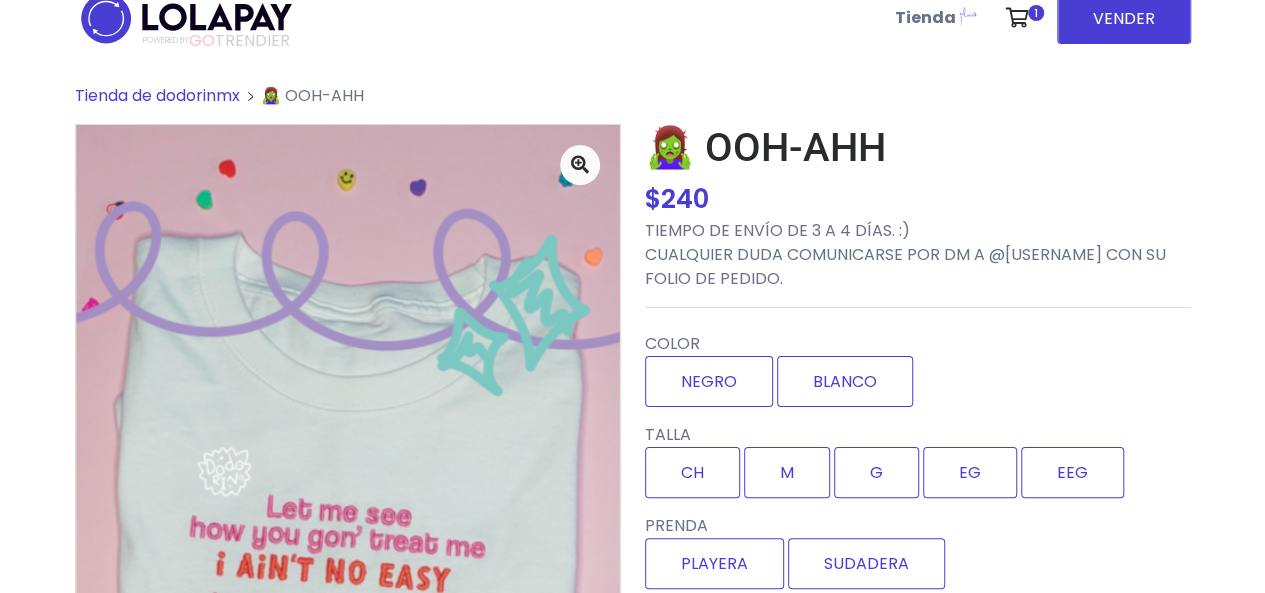 scroll, scrollTop: 0, scrollLeft: 0, axis: both 